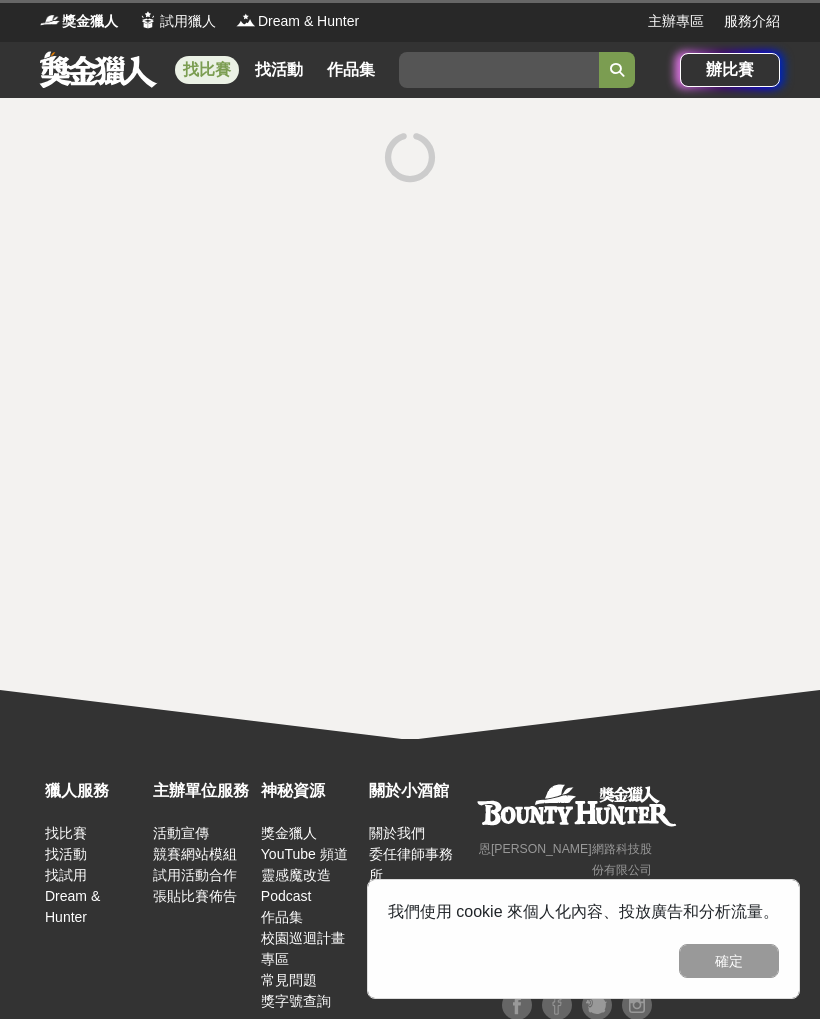 scroll, scrollTop: 0, scrollLeft: 0, axis: both 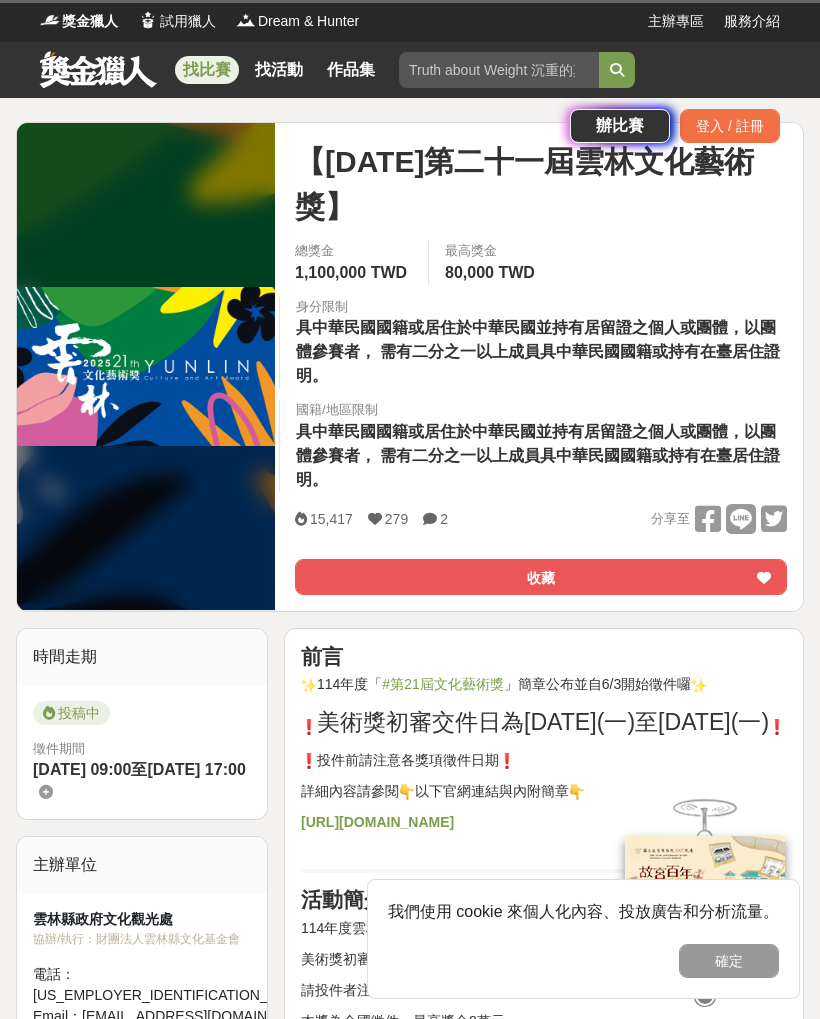 click on "確定" at bounding box center (729, 961) 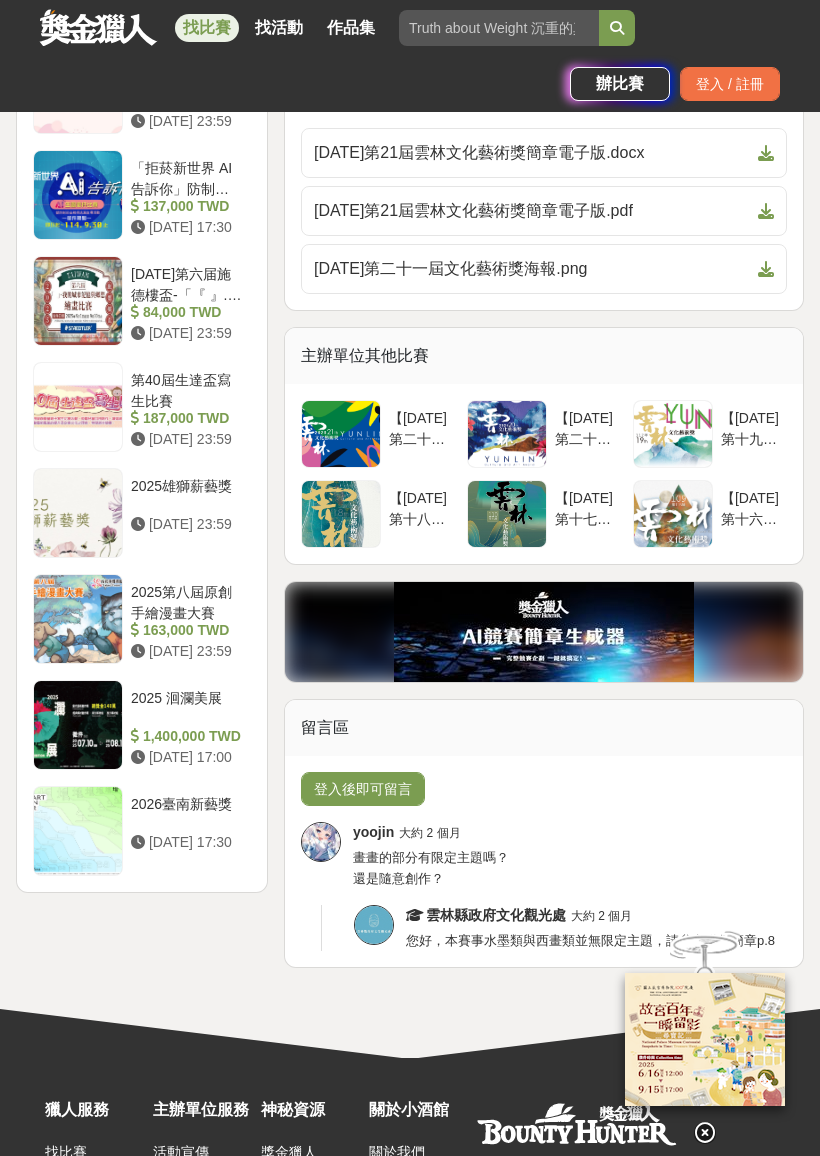scroll, scrollTop: 2573, scrollLeft: 0, axis: vertical 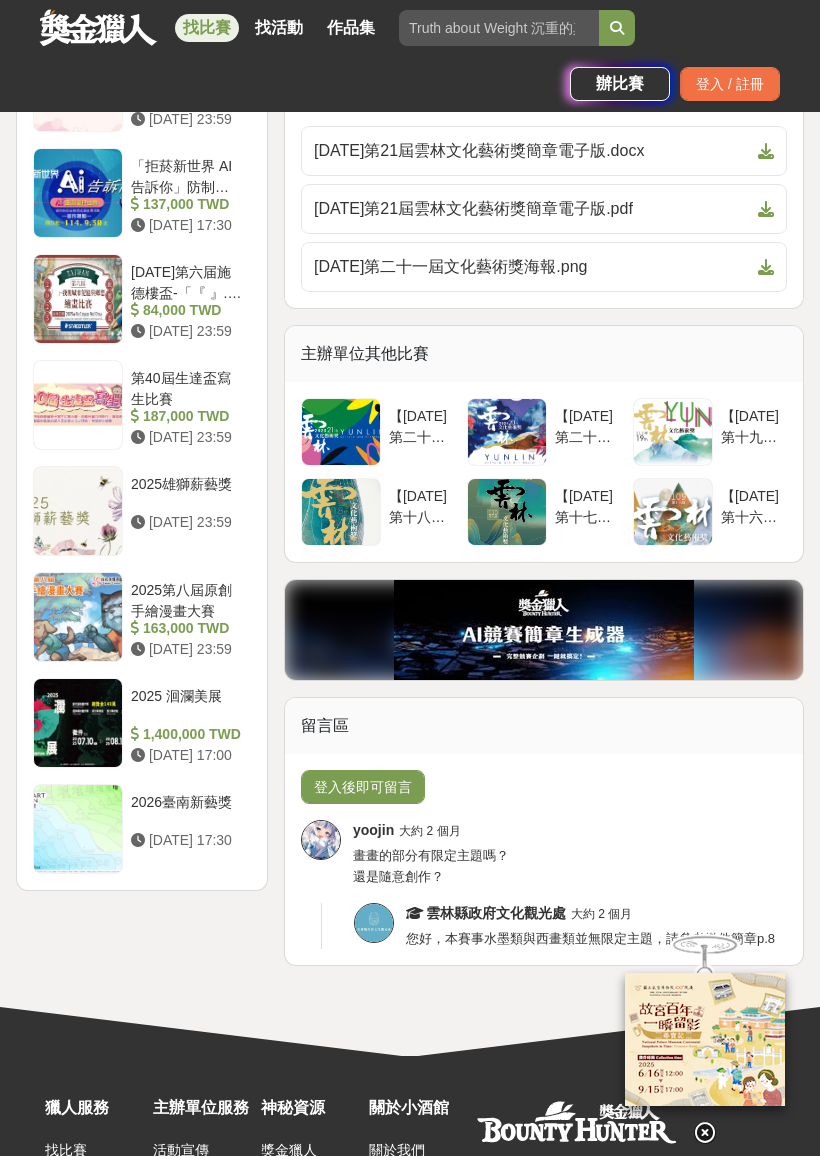click at bounding box center (78, 511) 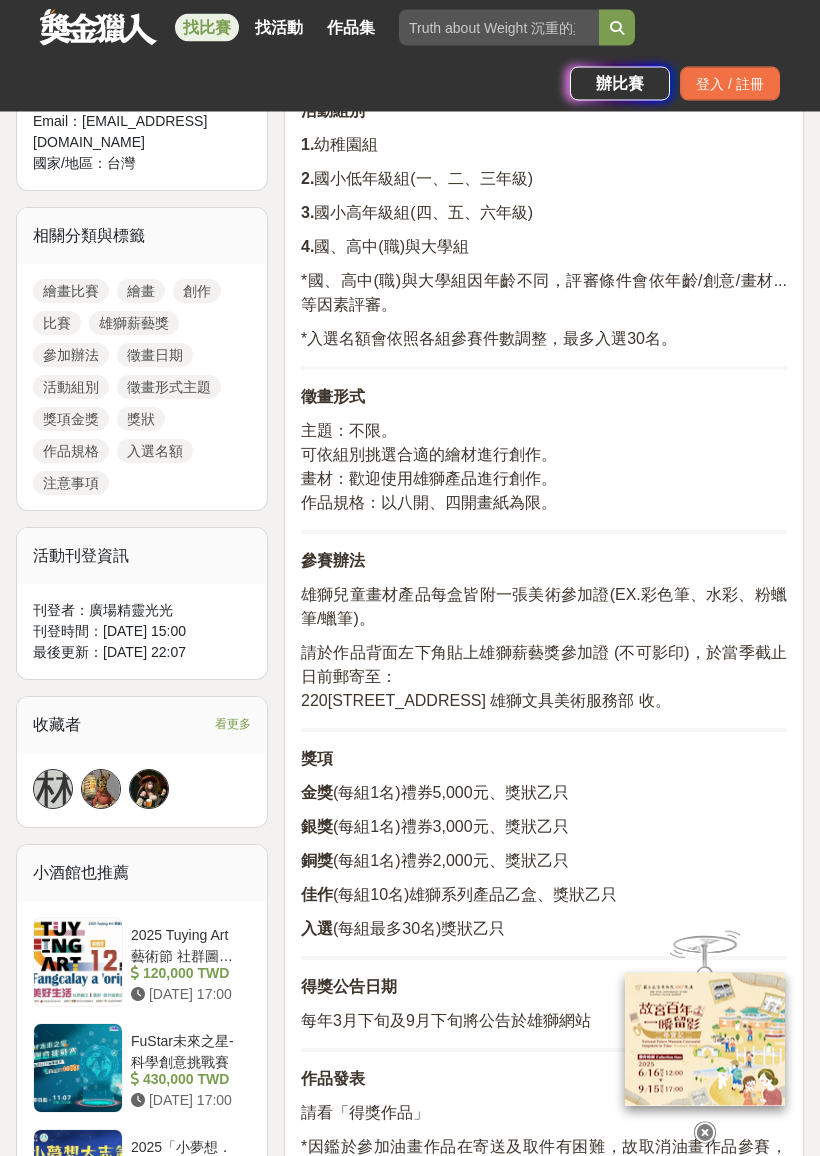 scroll, scrollTop: 886, scrollLeft: 0, axis: vertical 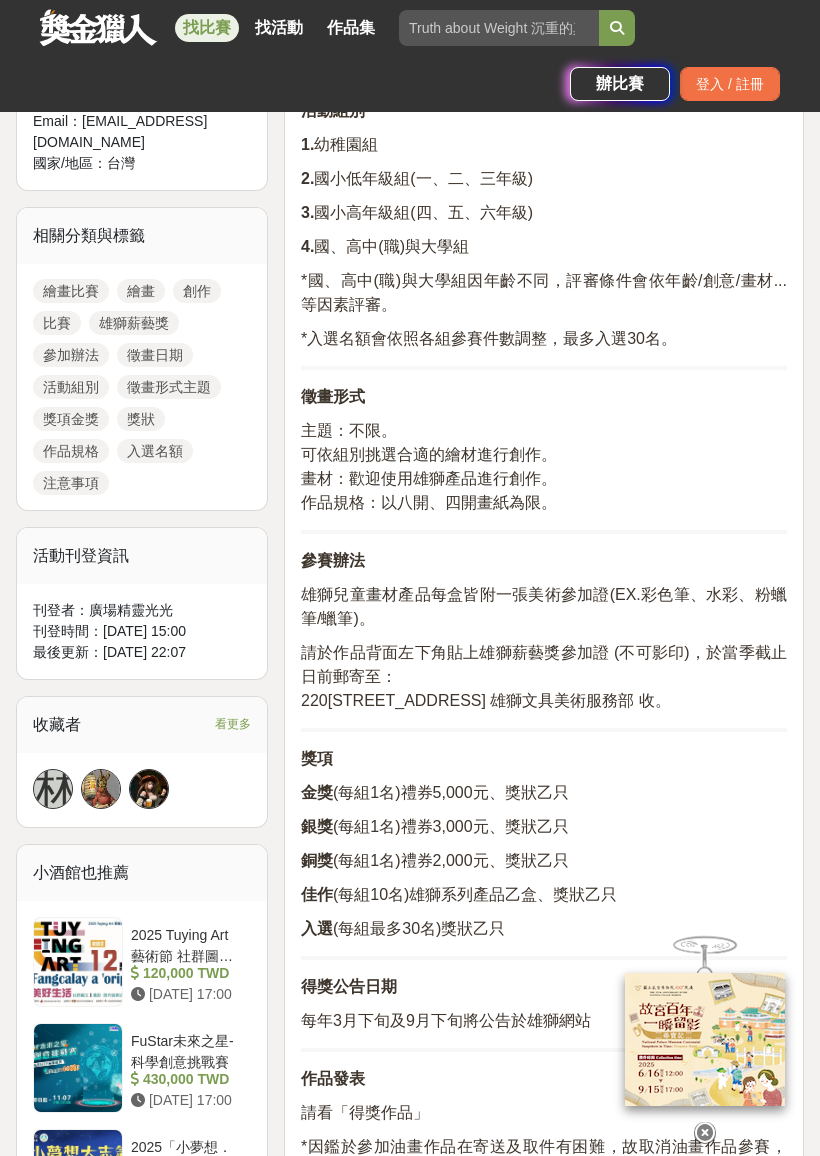click on "找比賽" at bounding box center [207, 28] 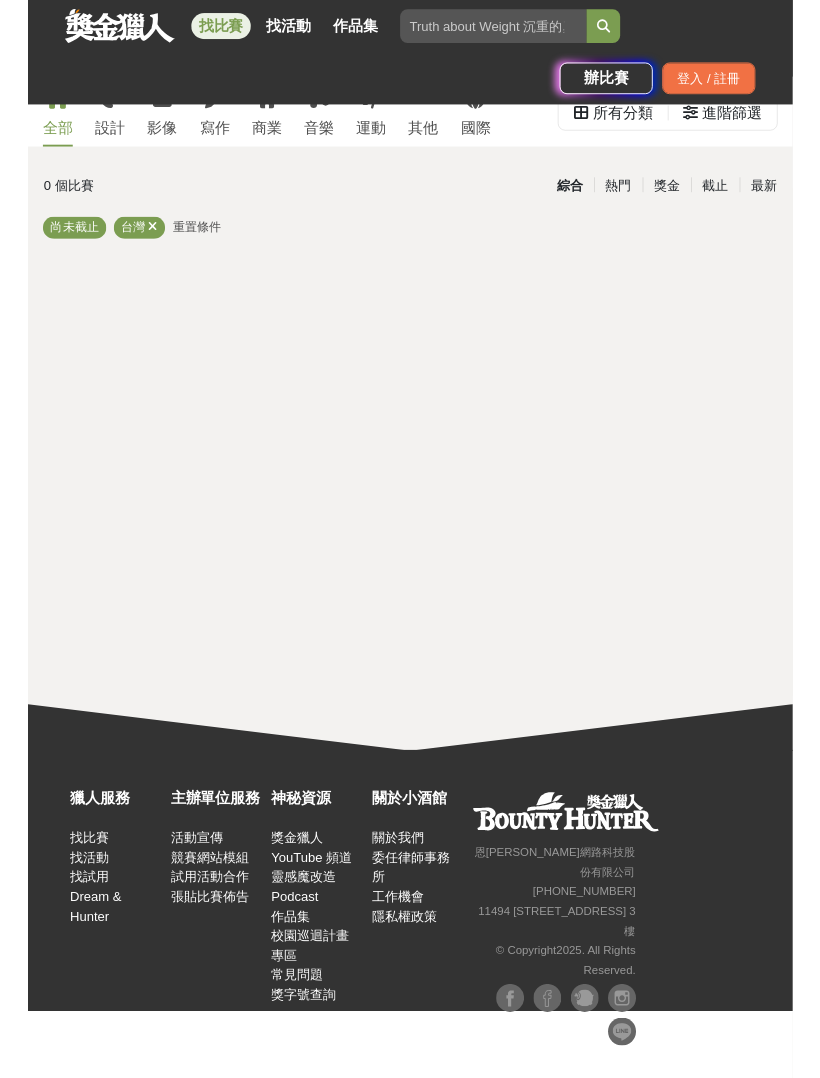 scroll, scrollTop: 0, scrollLeft: 0, axis: both 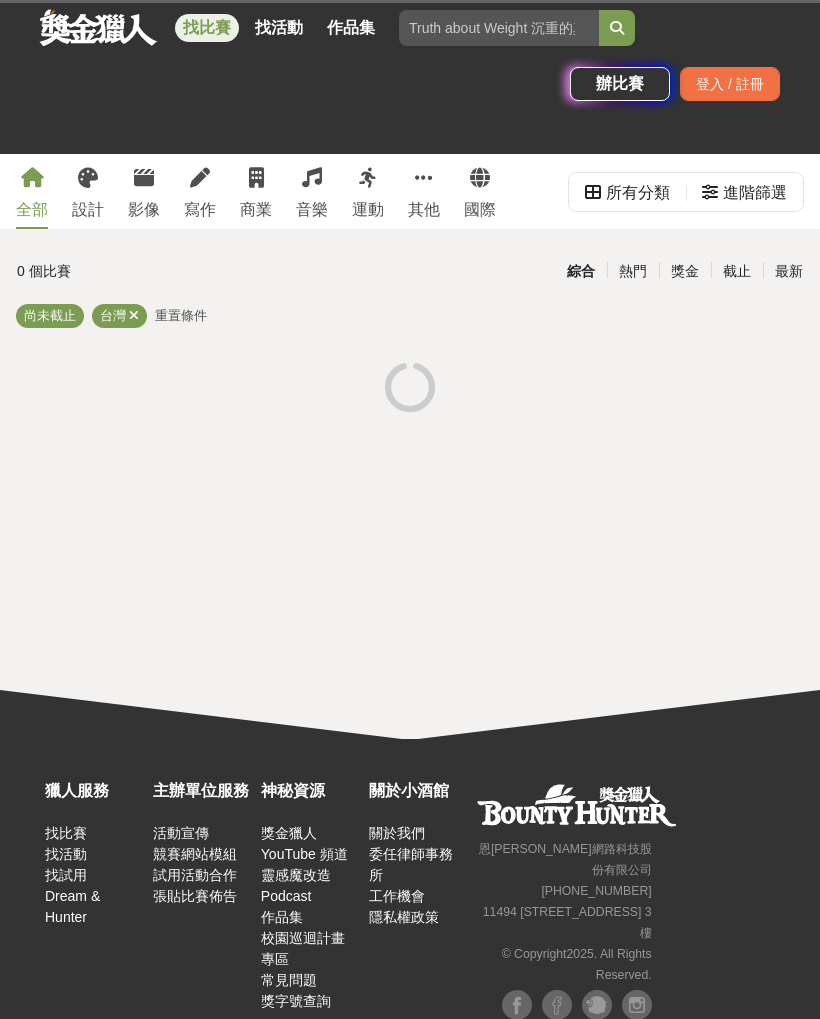 click on "找比賽" at bounding box center (207, 28) 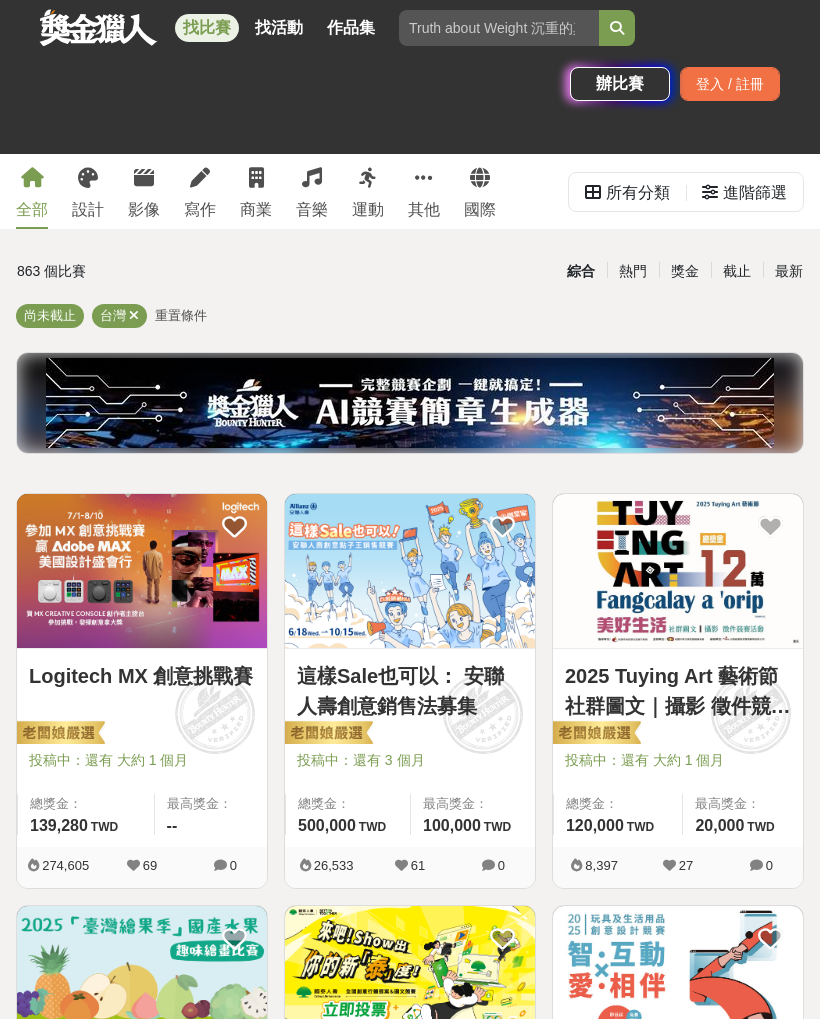 click at bounding box center (32, 178) 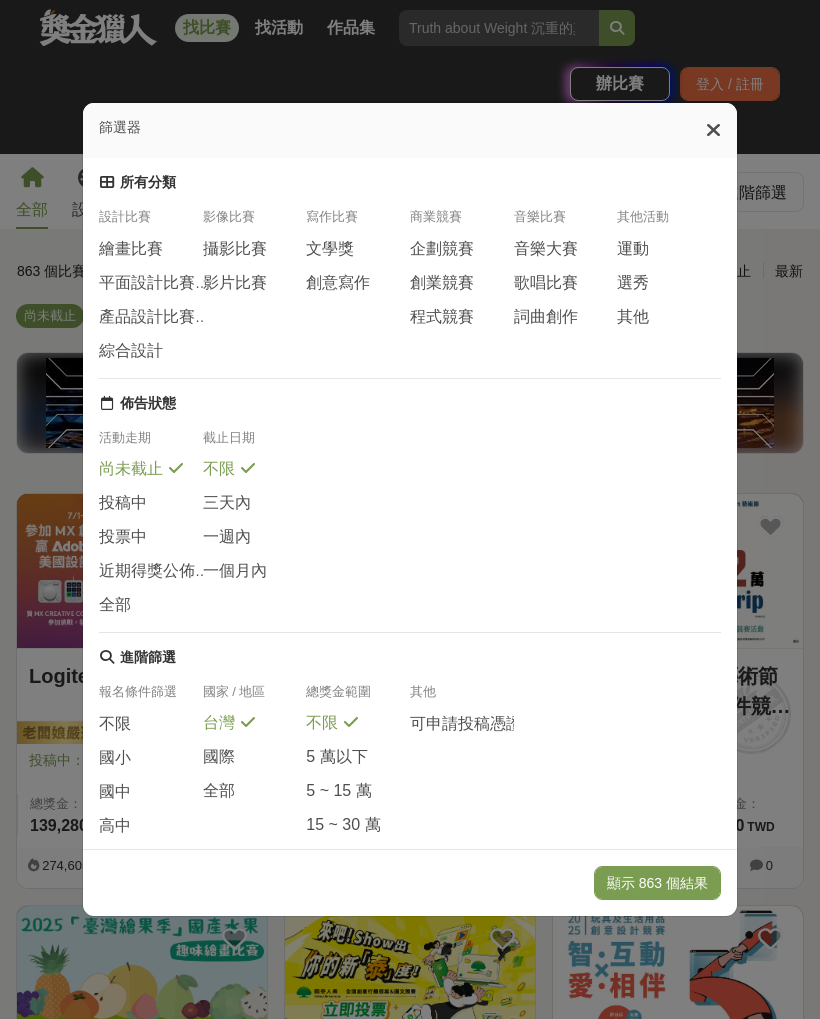 click on "繪畫比賽" at bounding box center (131, 249) 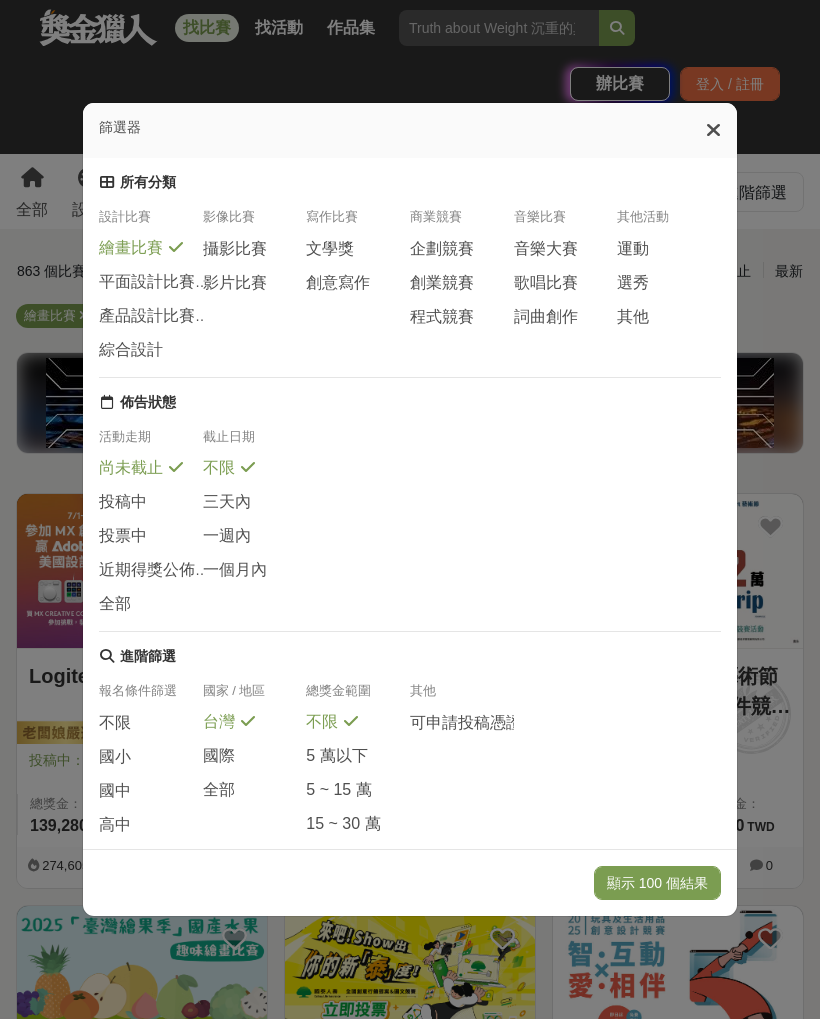 click on "顯示 100 個結果" at bounding box center [657, 883] 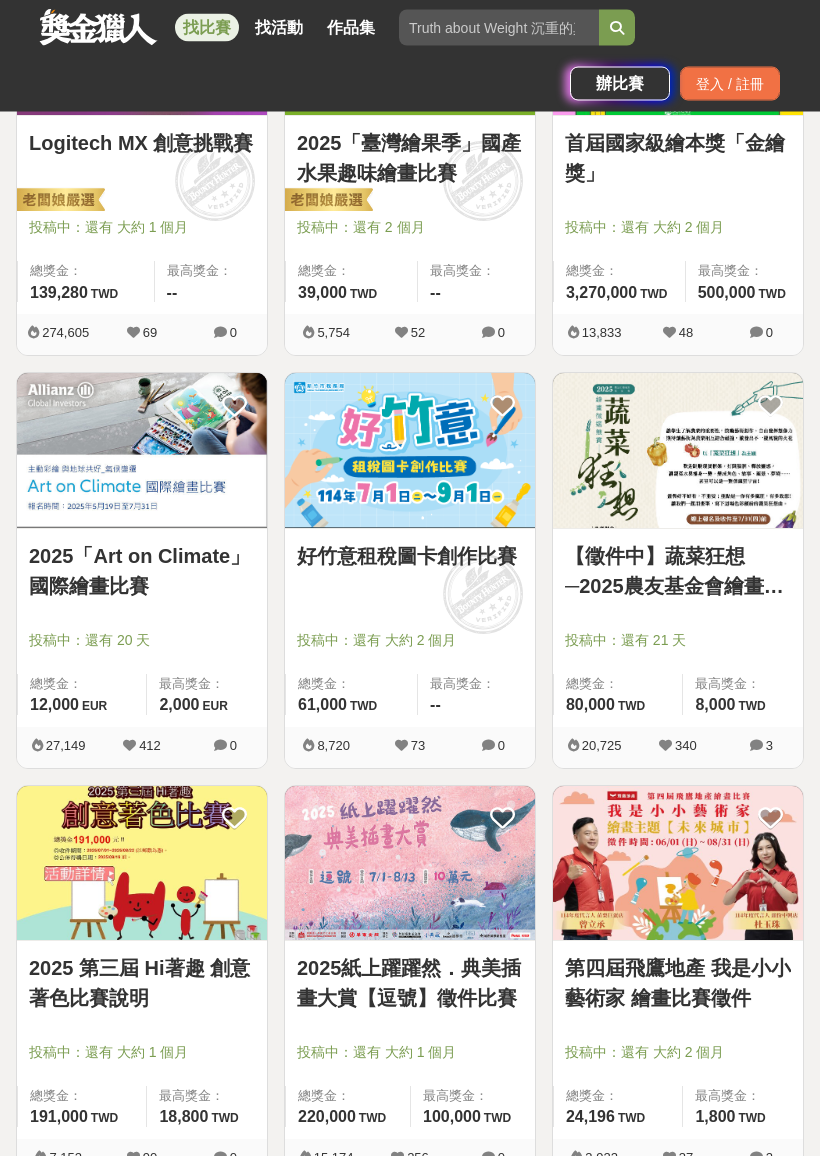 scroll, scrollTop: 552, scrollLeft: 0, axis: vertical 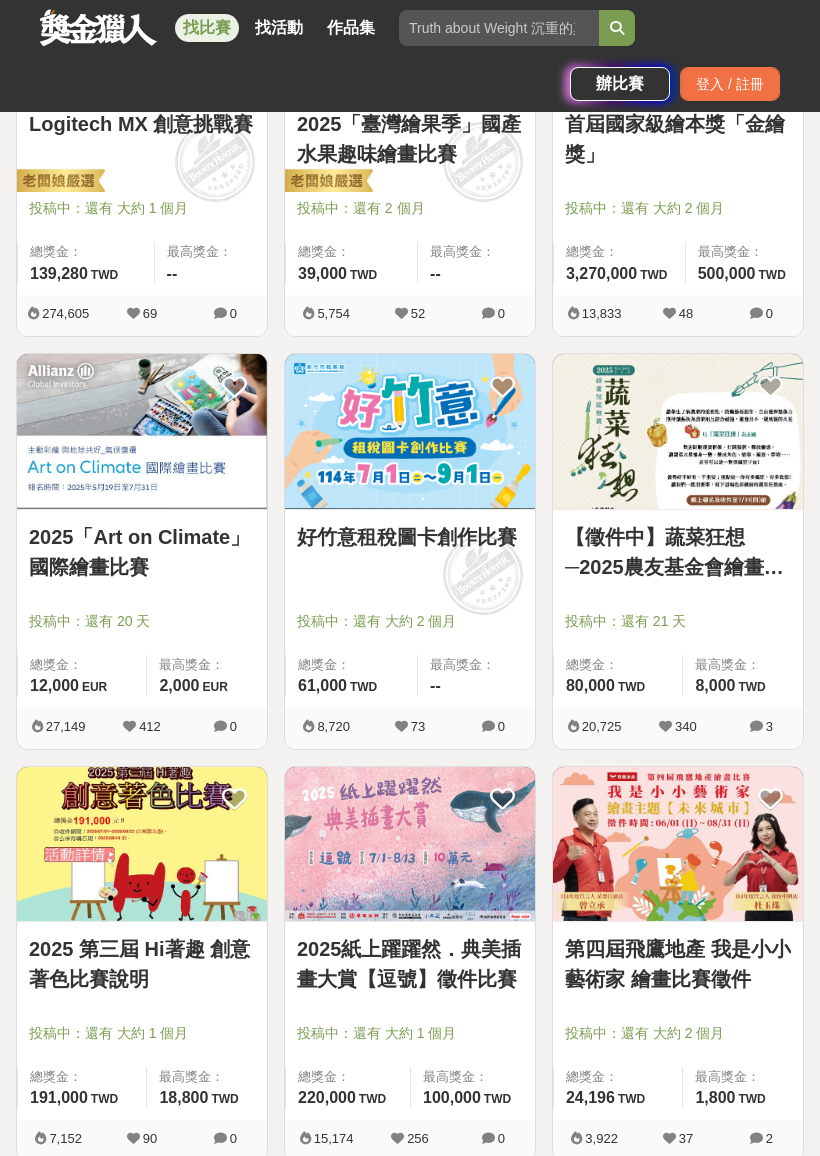 click on "2025「Art on Climate」國際繪畫比賽" at bounding box center [142, 552] 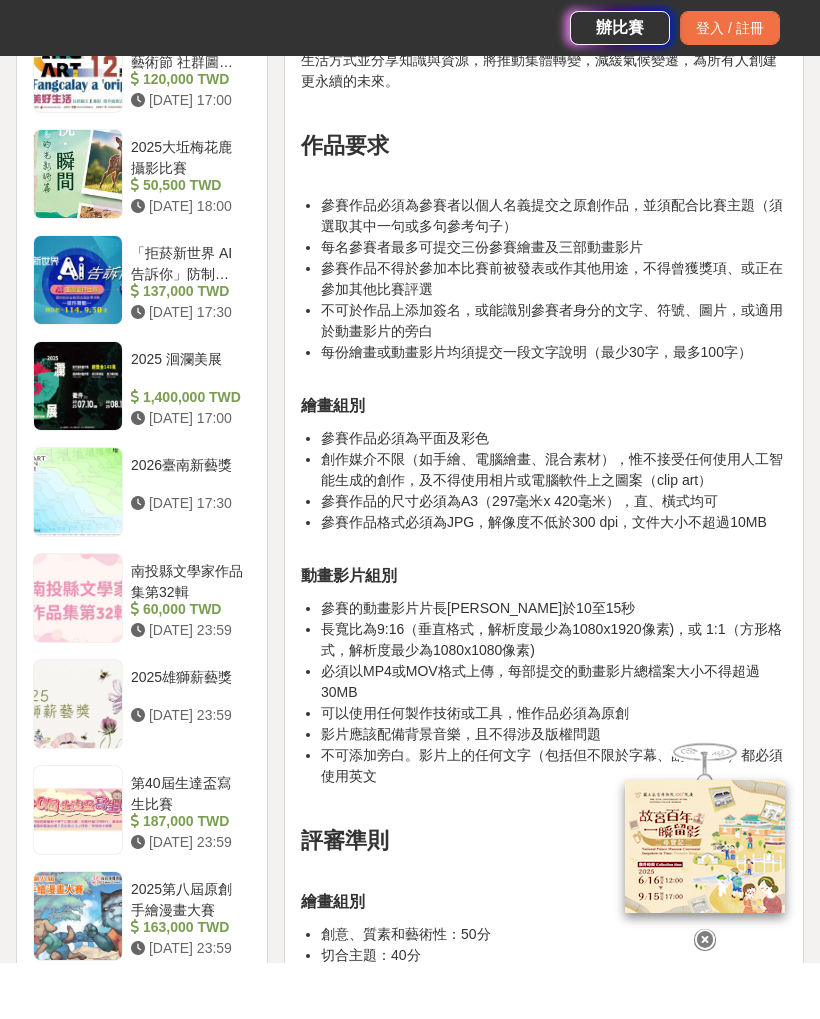 scroll, scrollTop: 2314, scrollLeft: 0, axis: vertical 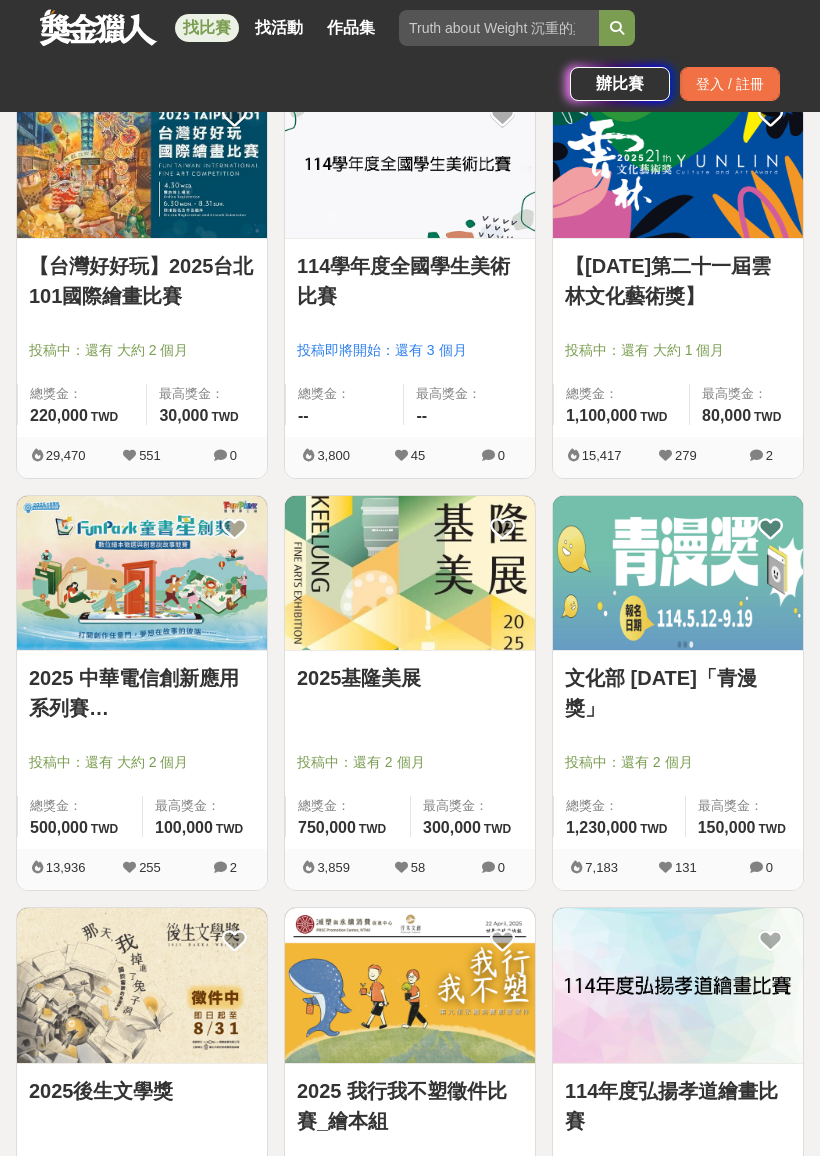 click at bounding box center (410, 573) 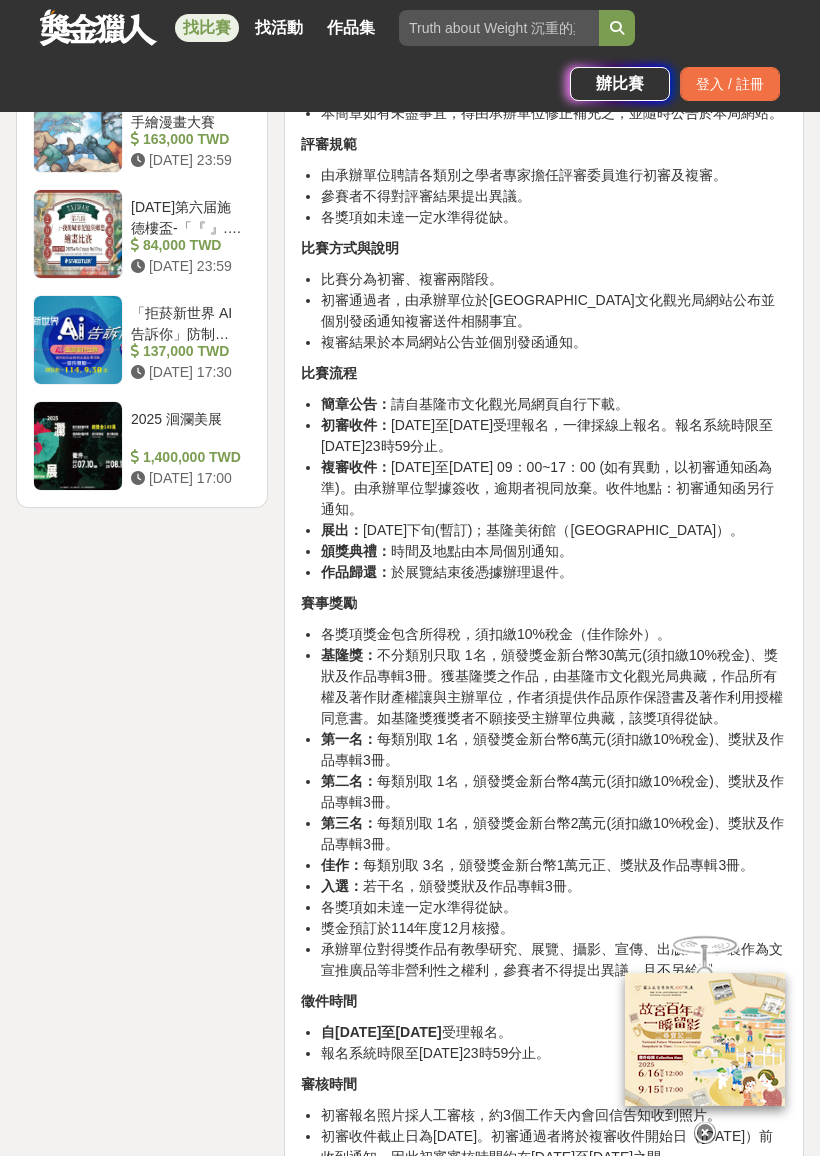 scroll, scrollTop: 2929, scrollLeft: 0, axis: vertical 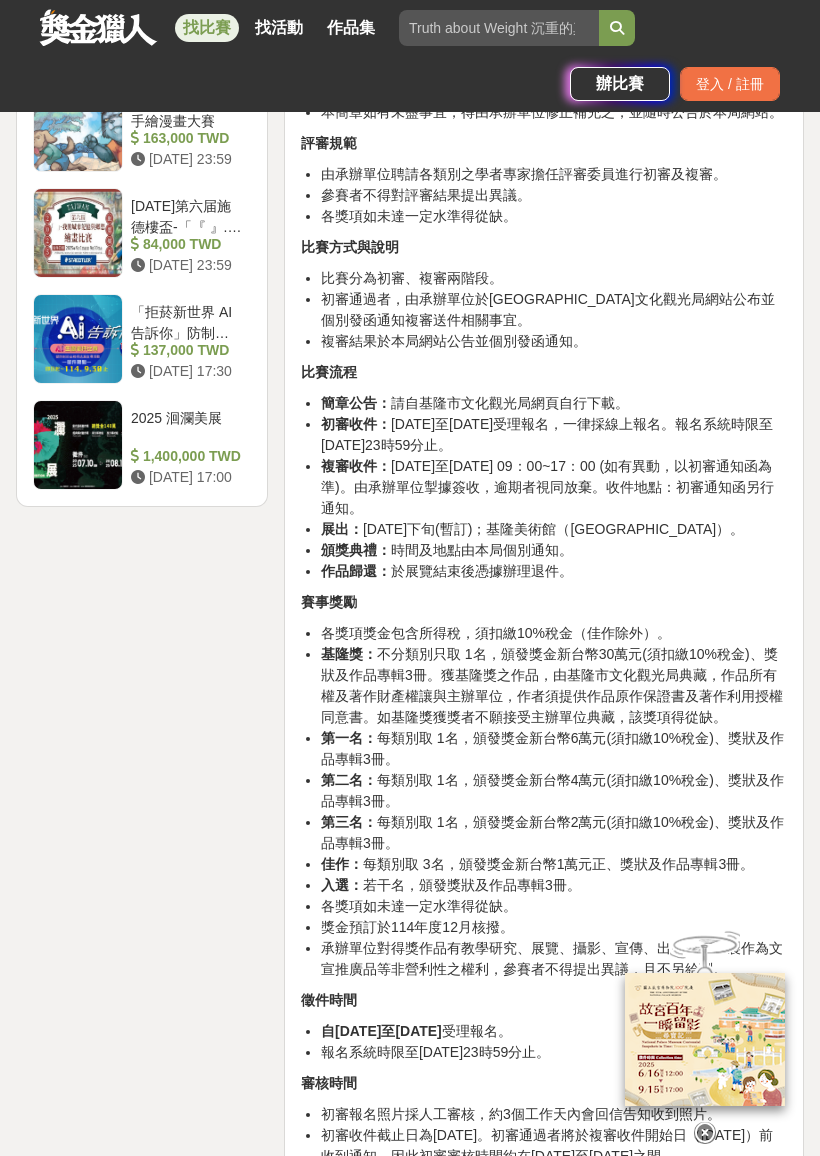 click on "基隆獎：  不分類別只取 1名，頒發獎金新台幣30萬元(須扣繳10%稅金)、獎狀及作品專輯3冊。獲基隆獎之作品，由基隆市文化觀光局典藏，作品所有權及著作財產權讓與主辦單位，作者須提供作品原作保證書及著作利用授權同意書。如基隆獎獲獎者不願接受主辦單位典藏，該獎項得從缺。" at bounding box center [554, 686] 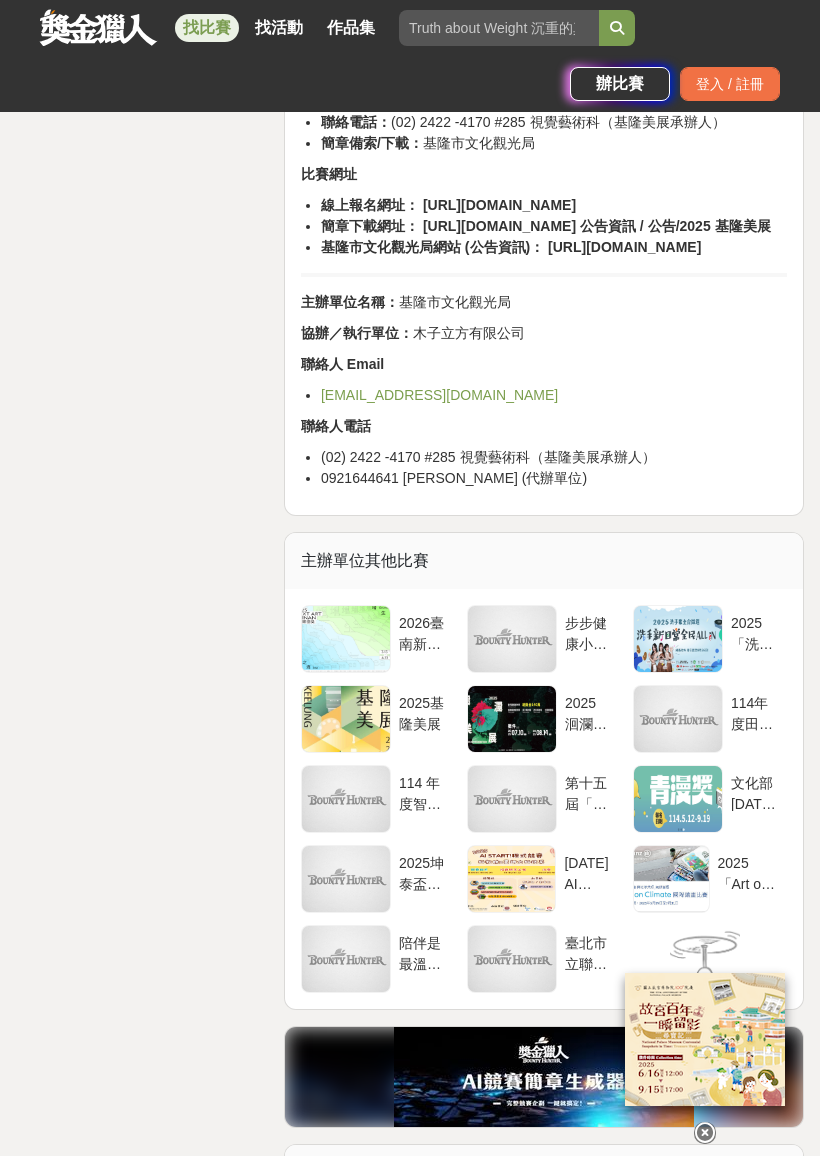 scroll, scrollTop: 4236, scrollLeft: 0, axis: vertical 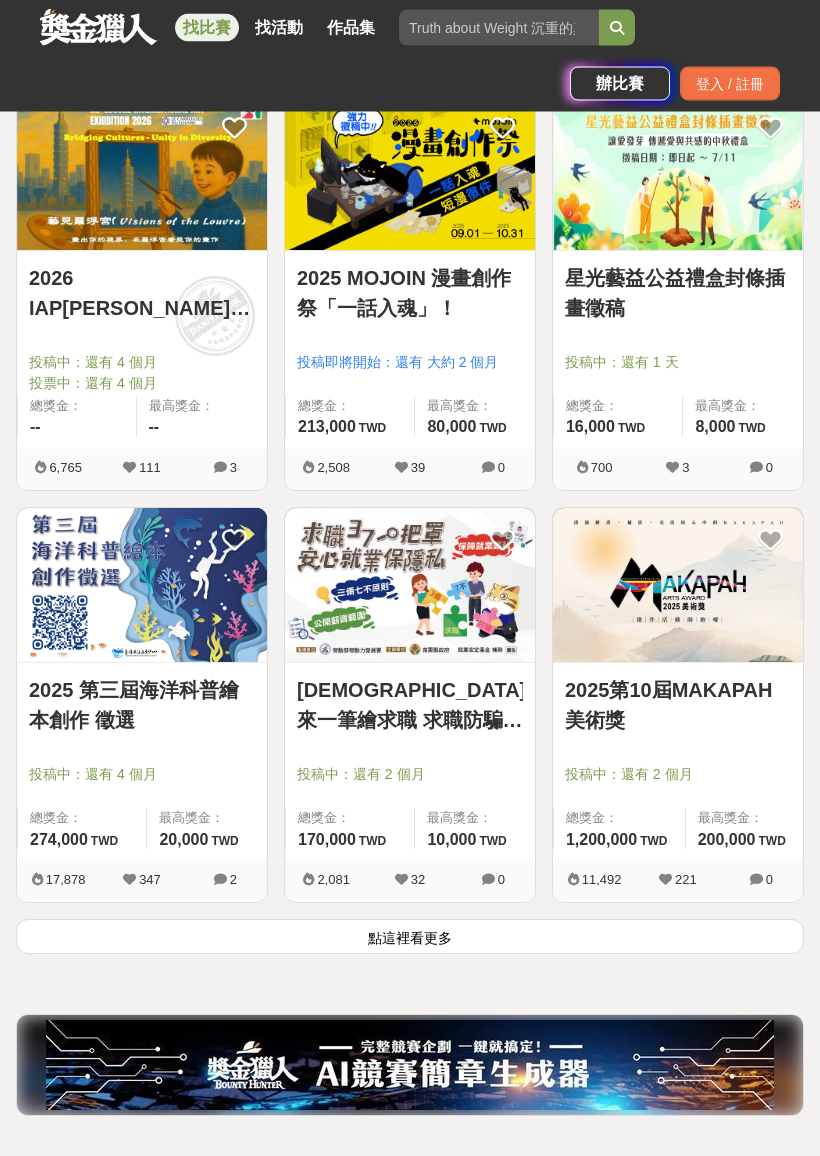 click on "點這裡看更多" at bounding box center [410, 937] 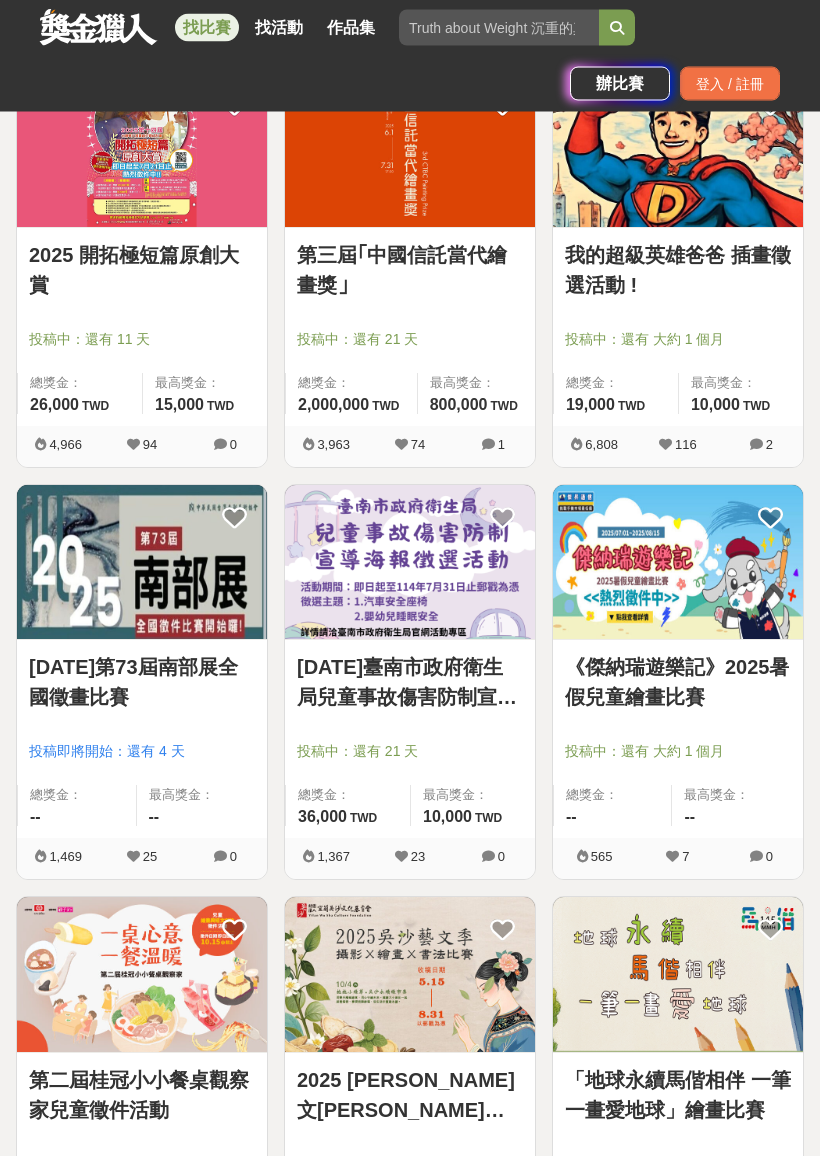 scroll, scrollTop: 4546, scrollLeft: 0, axis: vertical 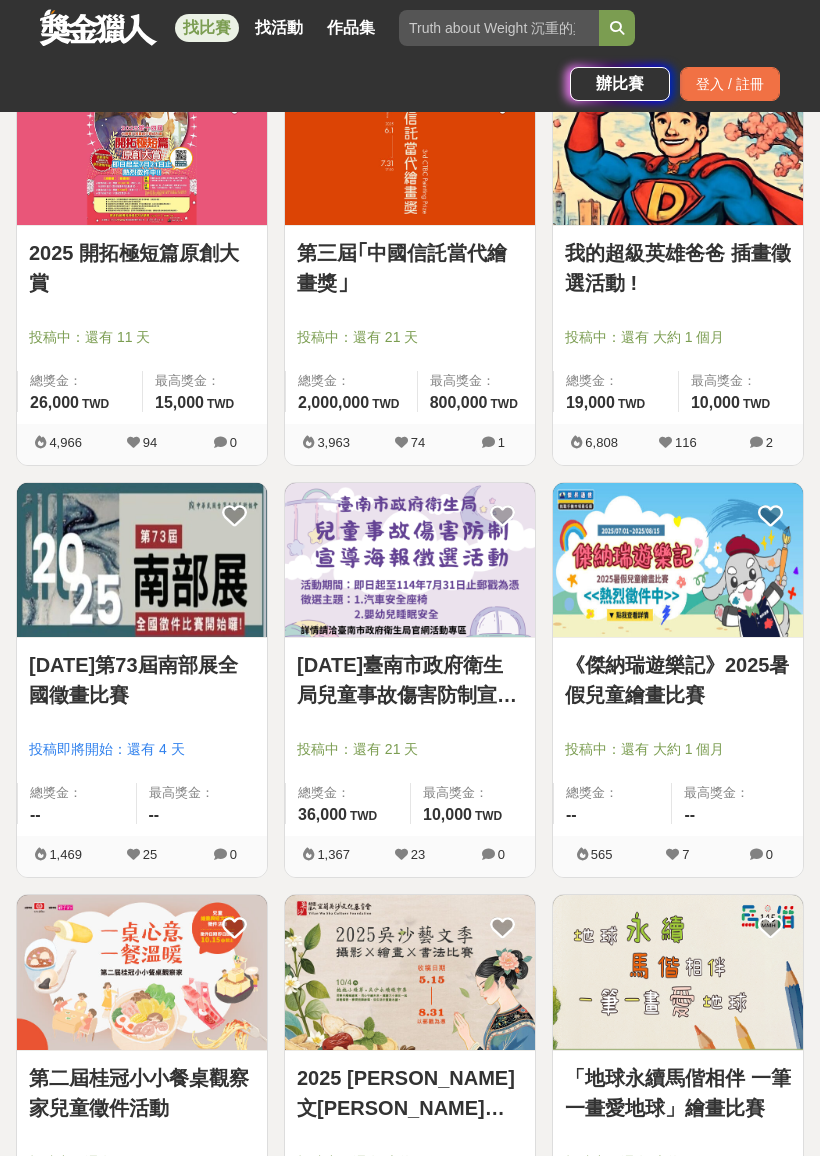 click on "[DATE]第73屆南部展全國徵畫比賽" at bounding box center [142, 680] 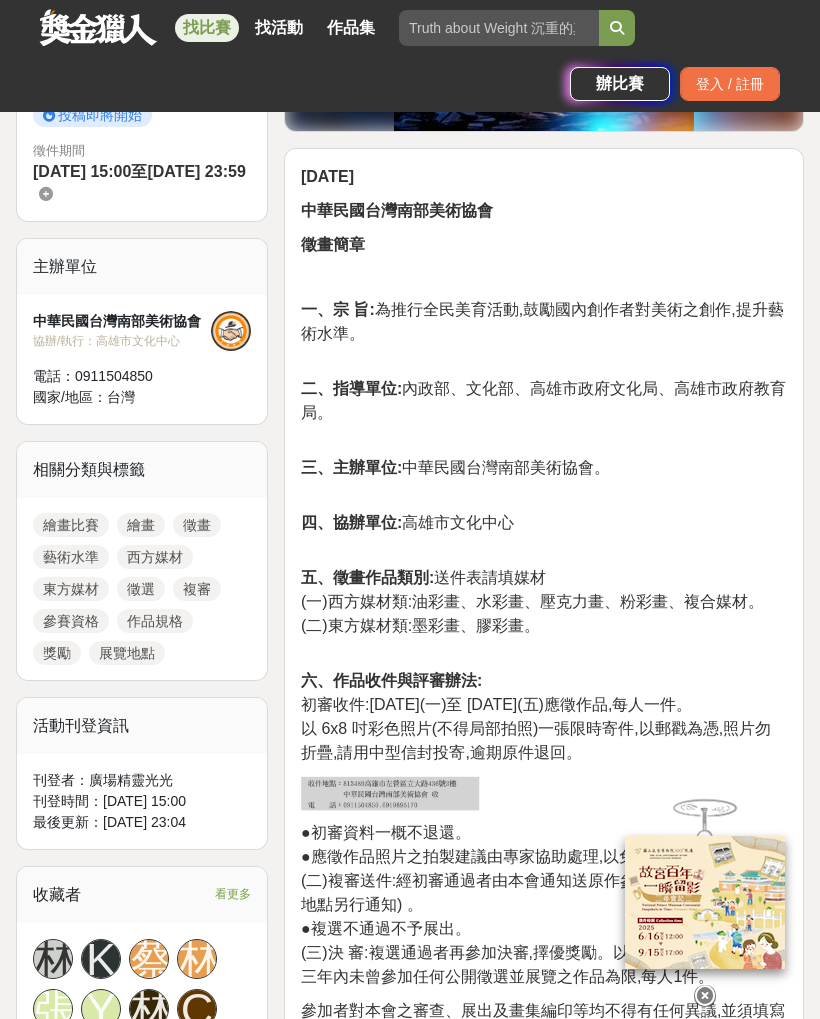 scroll, scrollTop: 584, scrollLeft: 0, axis: vertical 